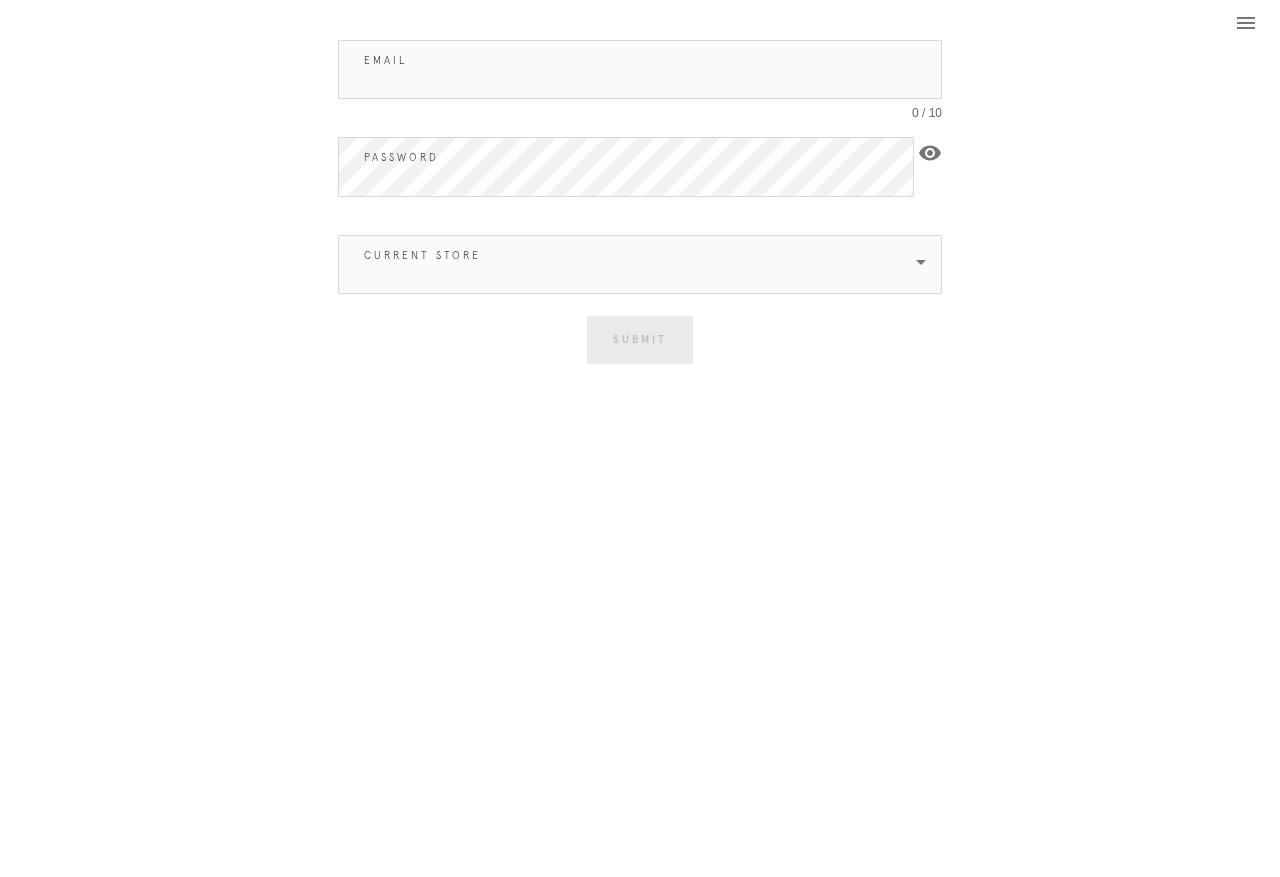 scroll, scrollTop: 0, scrollLeft: 0, axis: both 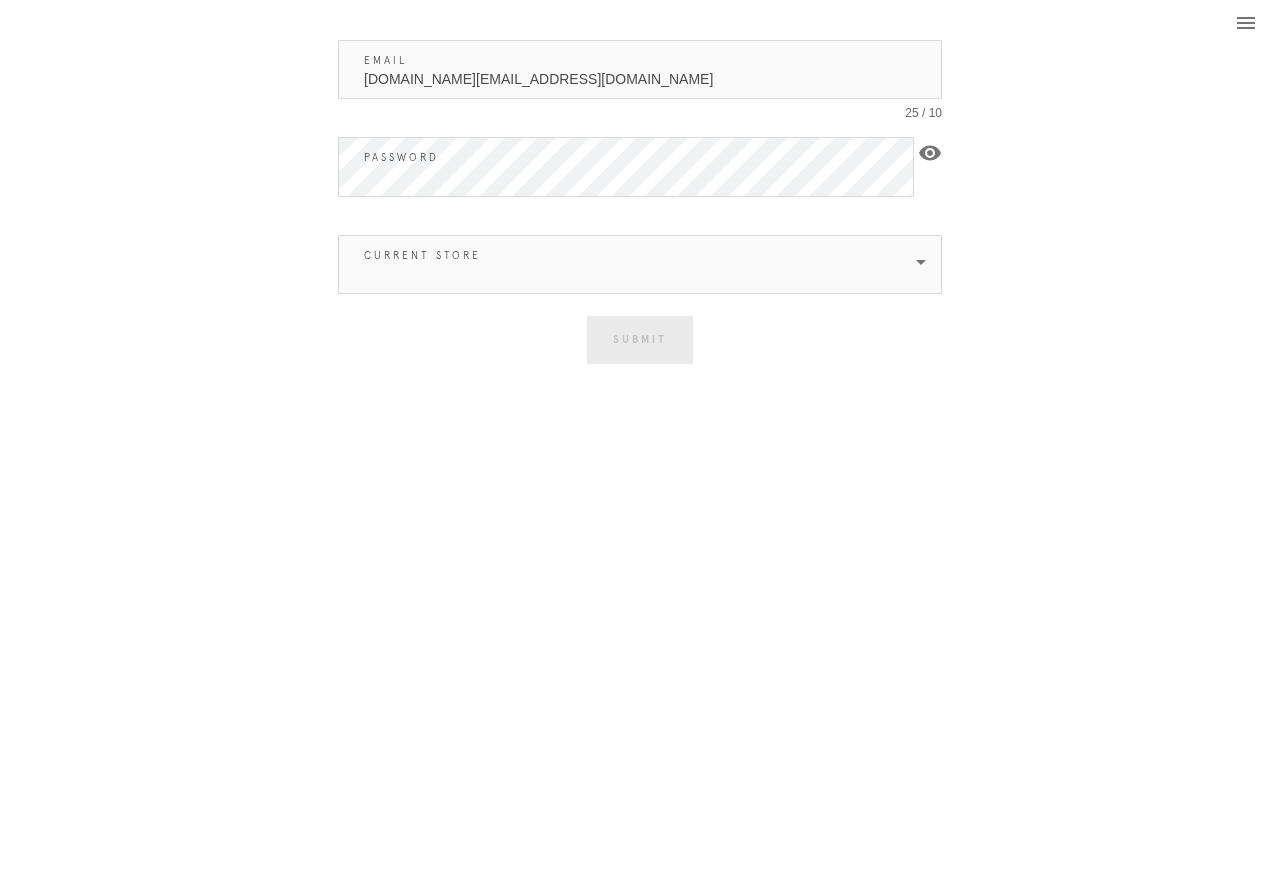 type on "[DOMAIN_NAME][EMAIL_ADDRESS][DOMAIN_NAME]" 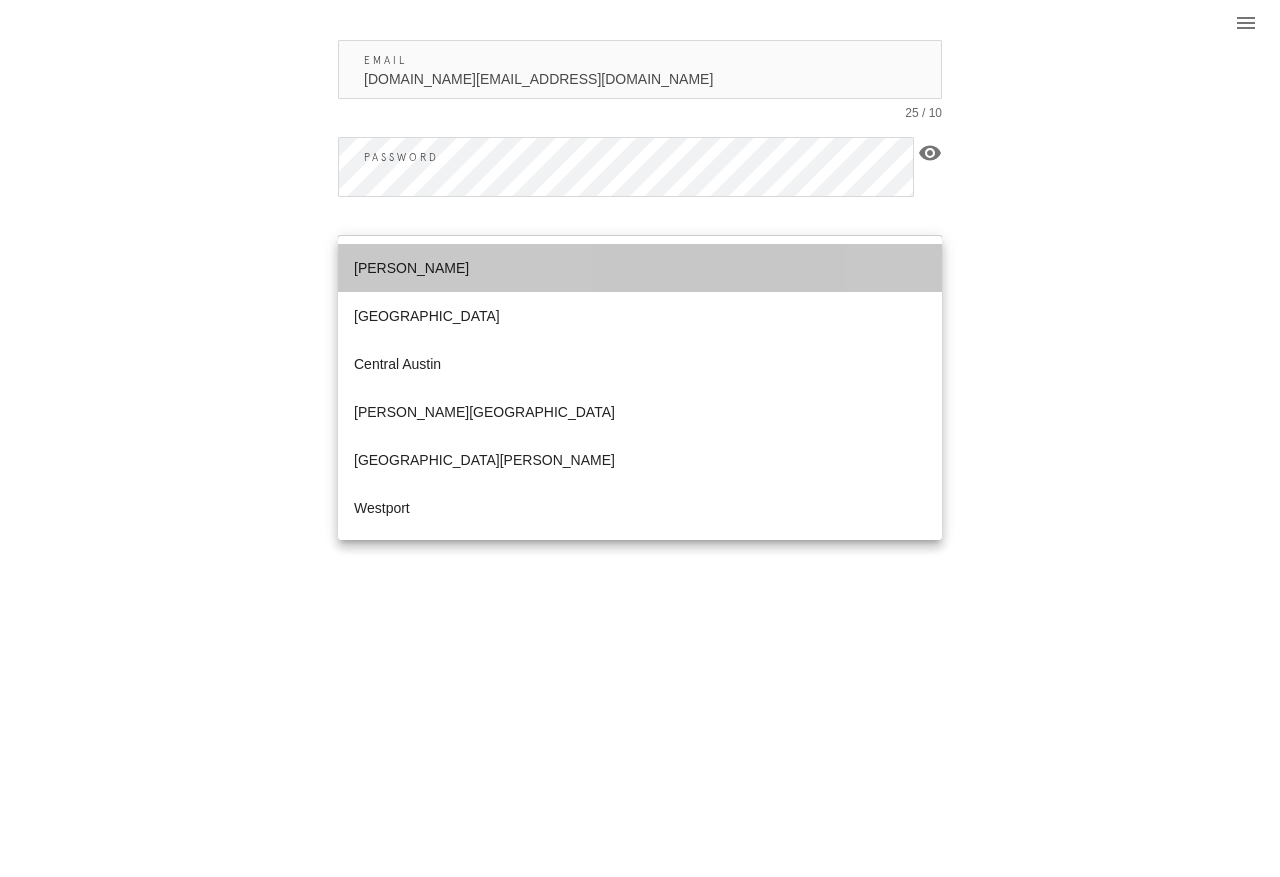 click on "[GEOGRAPHIC_DATA]" at bounding box center (640, 316) 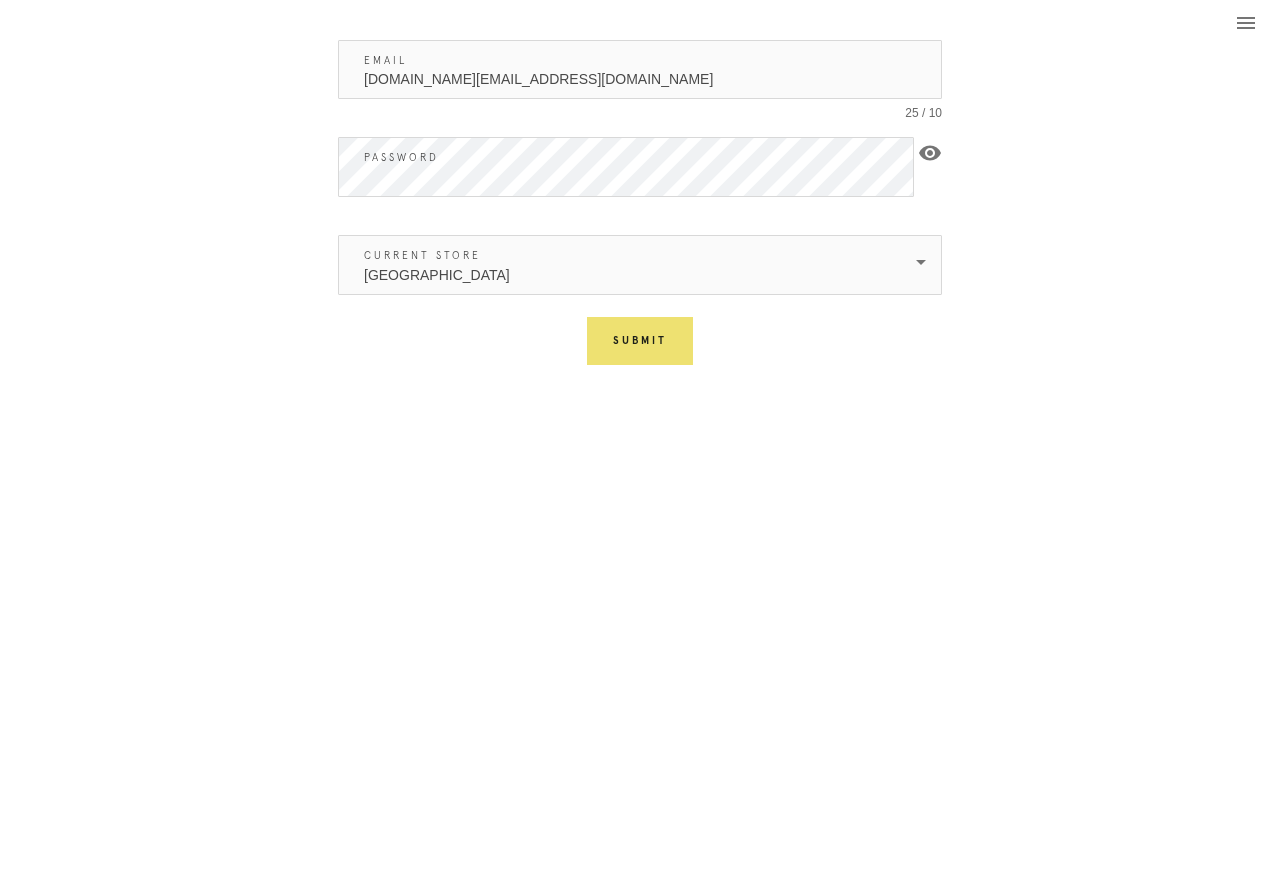click on "Submit" at bounding box center [640, 341] 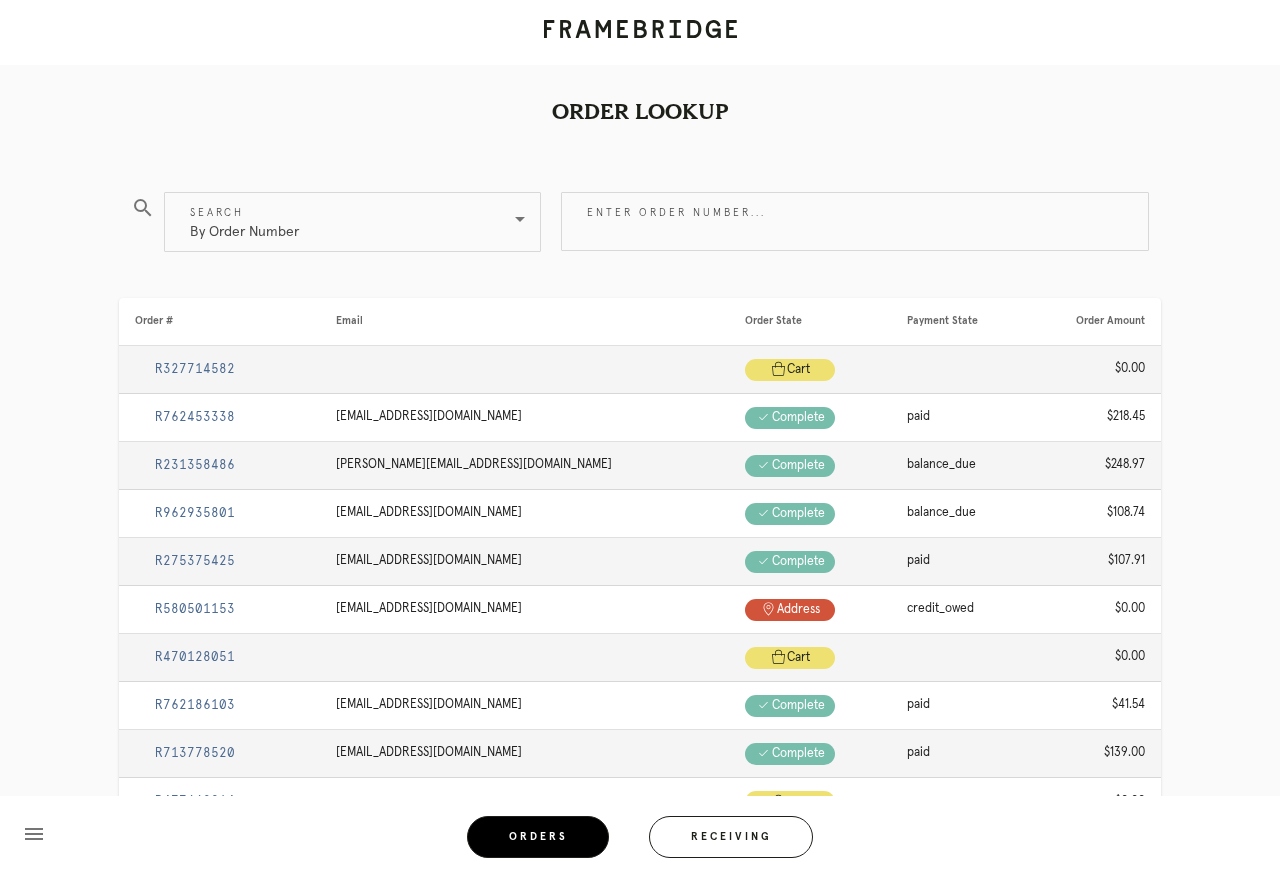 click on "Receiving" at bounding box center [731, 837] 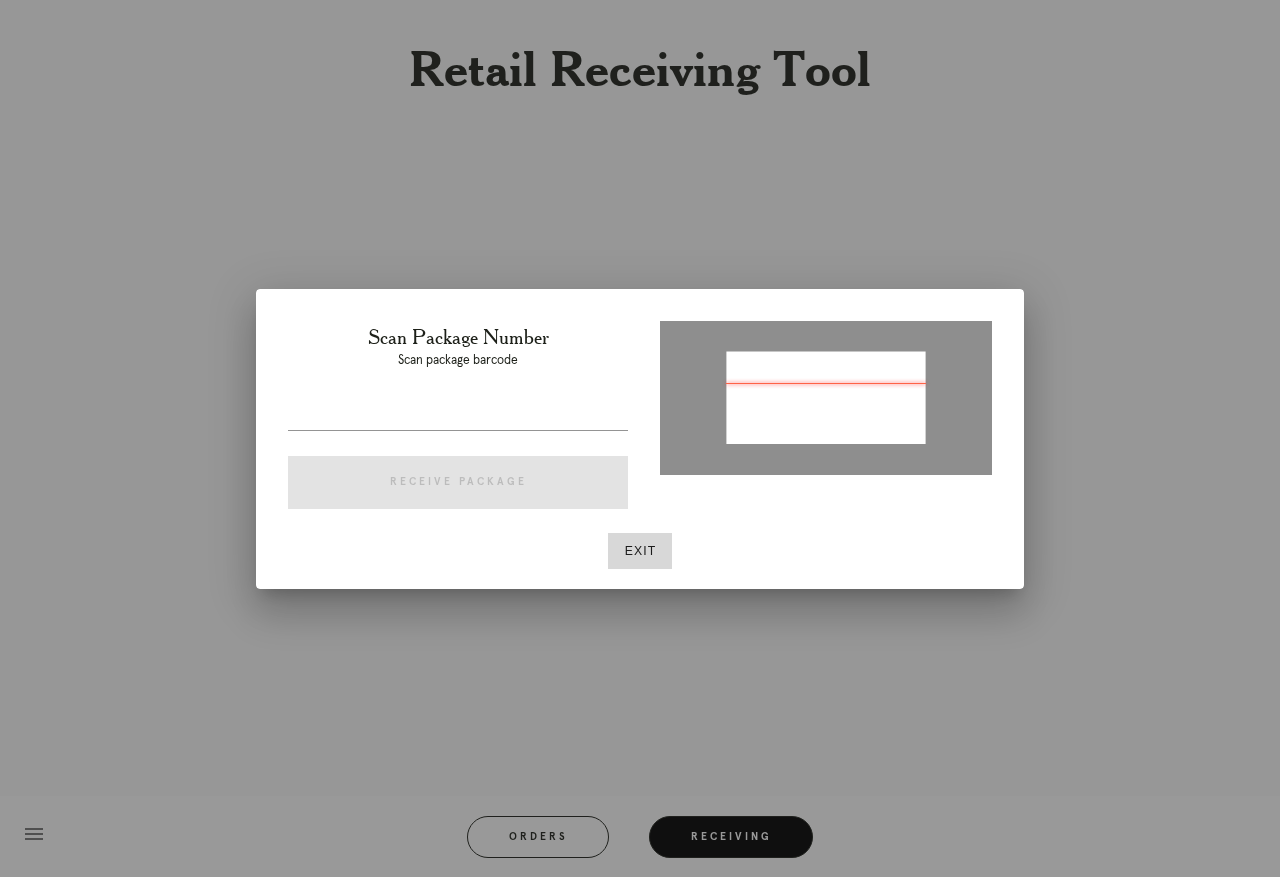 type on "P540145820250923" 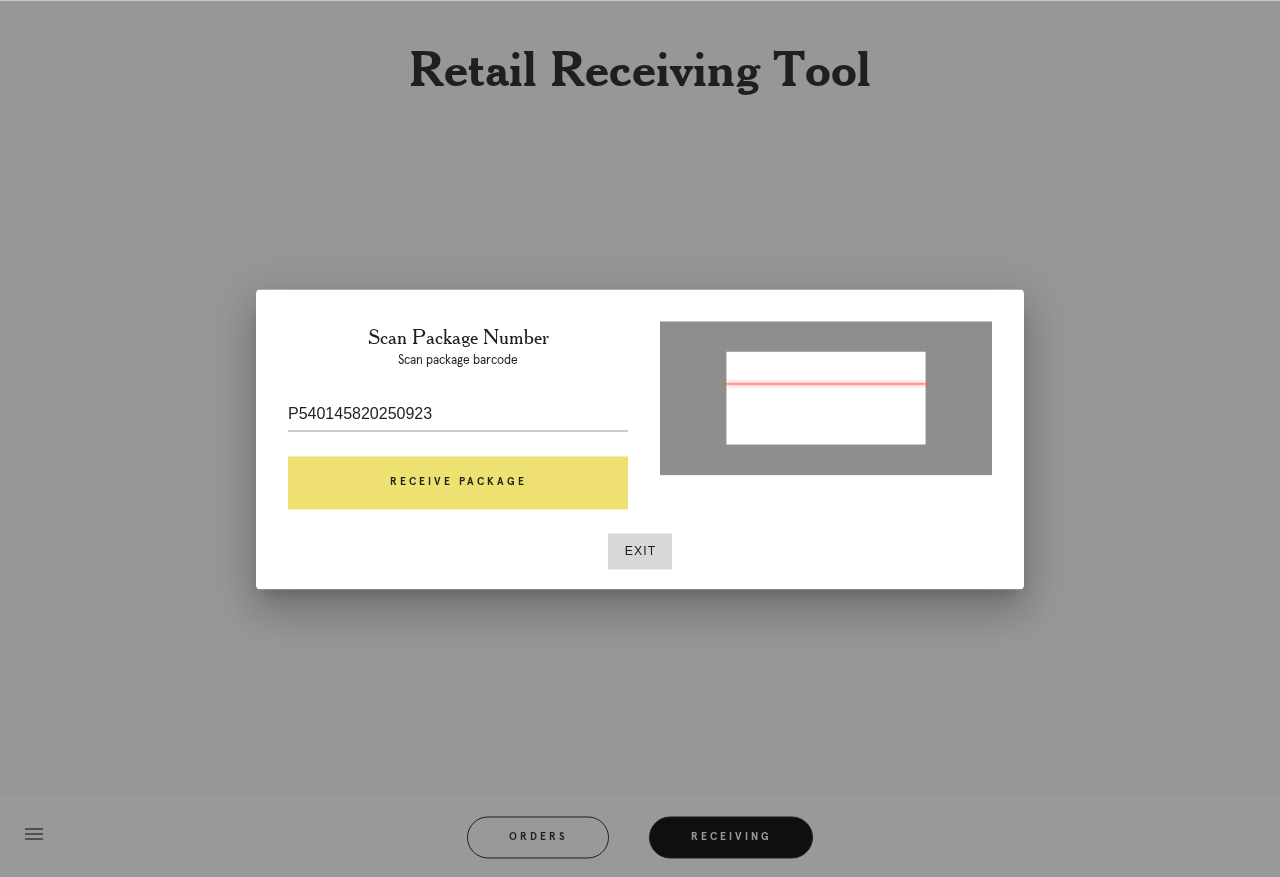 click on "Receive Package" at bounding box center [458, 483] 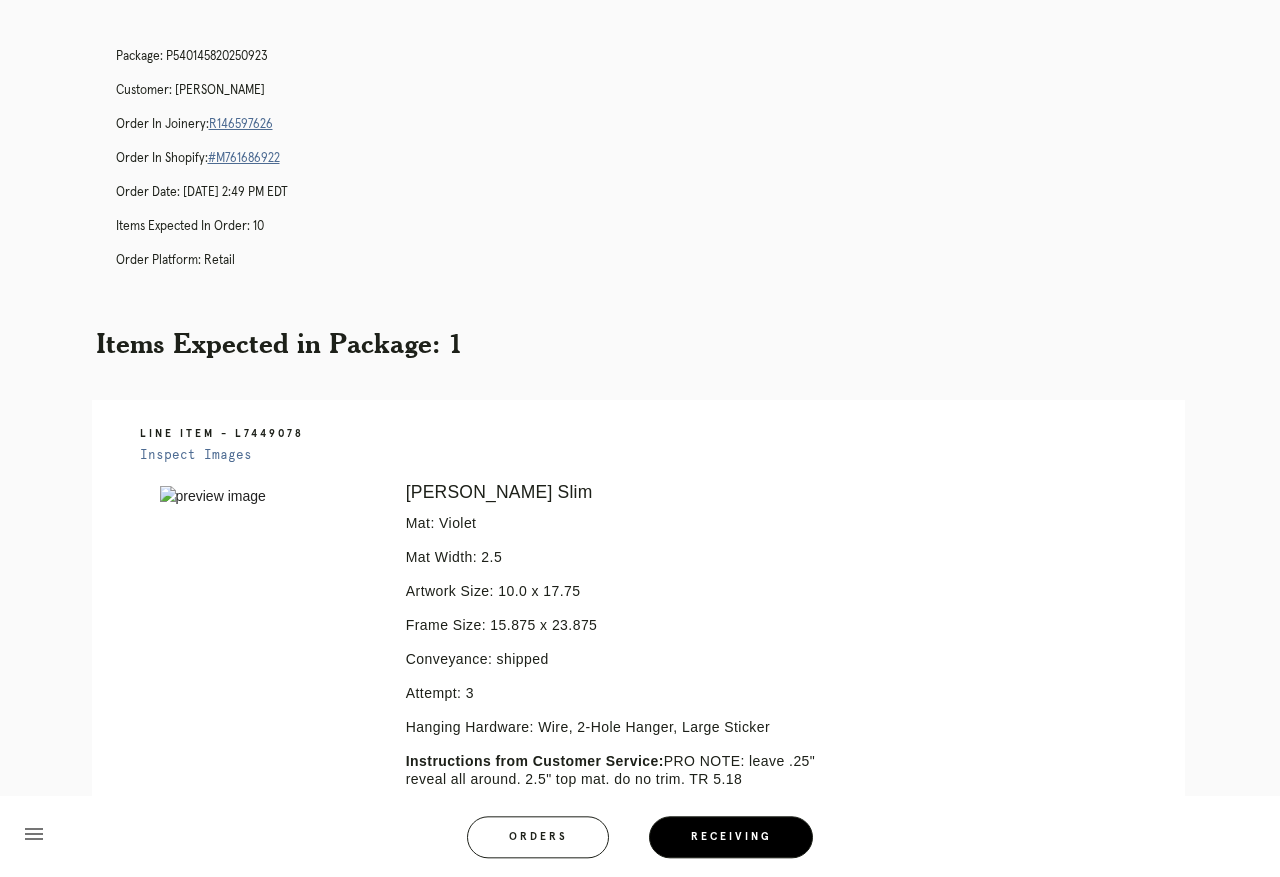 scroll, scrollTop: 82, scrollLeft: 0, axis: vertical 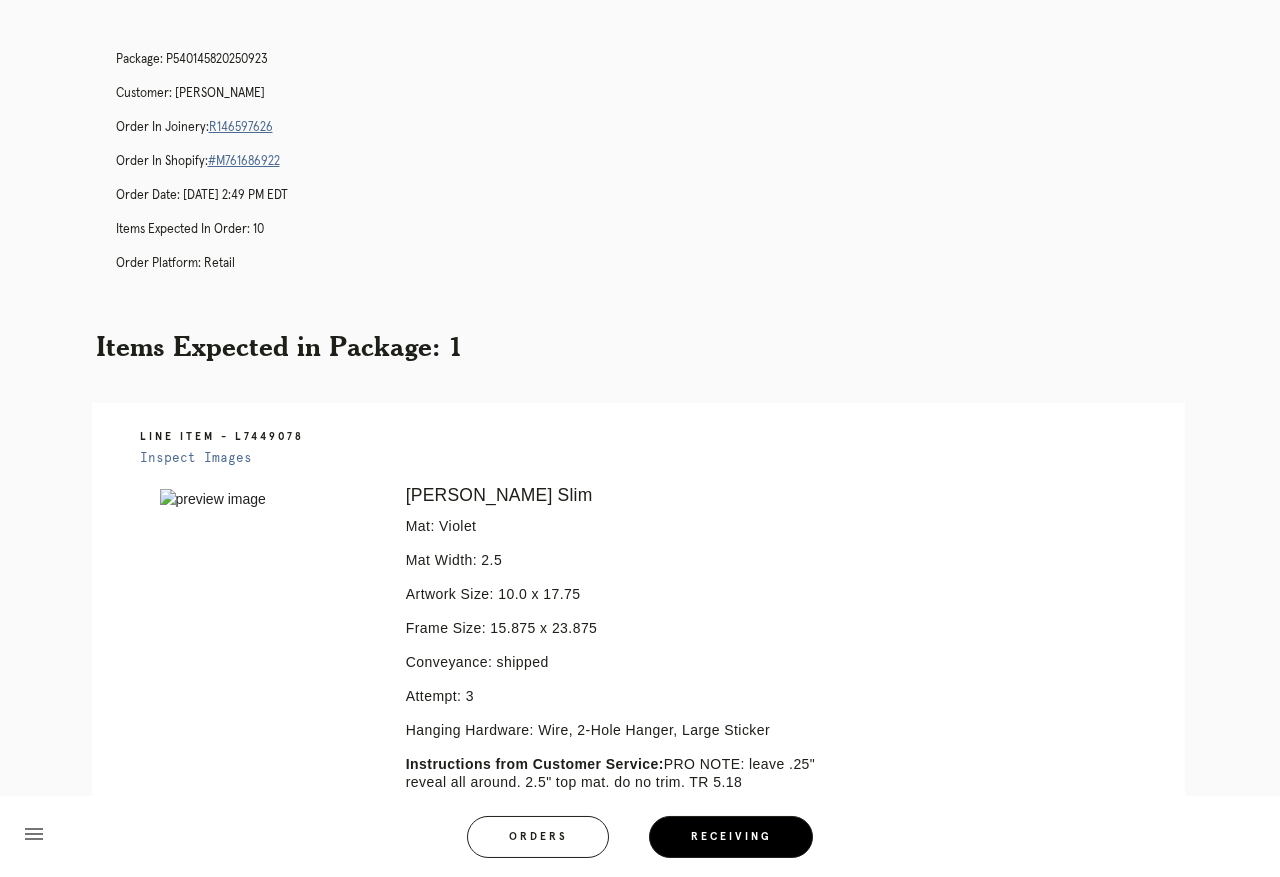 click on "Package: P540145820250923   Customer: Alice Hefner
Order in Joinery:
R146597626
Order in Shopify:
#M761686922
Order Date:
05/09/2025  2:49 PM EDT
Items Expected in Order: 10   Order Platform: retail" at bounding box center [660, 170] 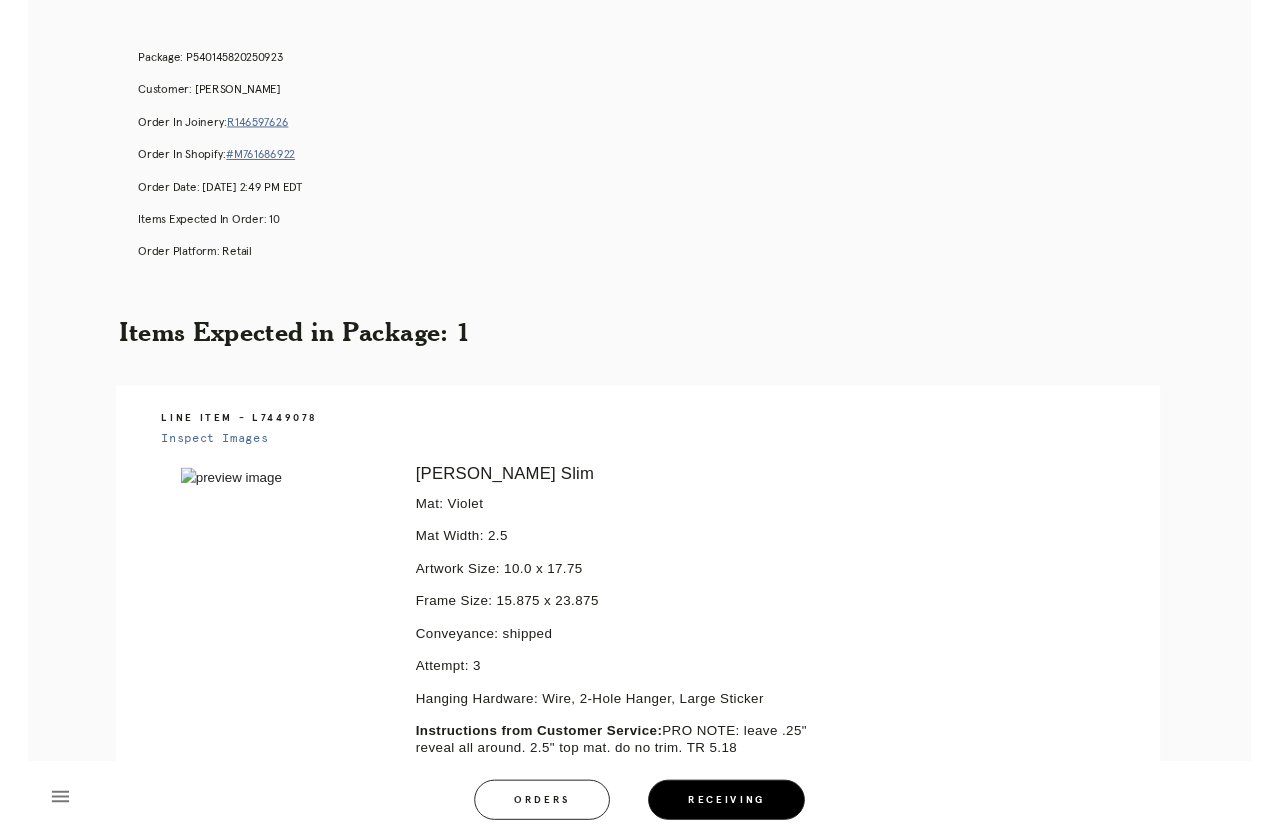 scroll, scrollTop: 44, scrollLeft: 0, axis: vertical 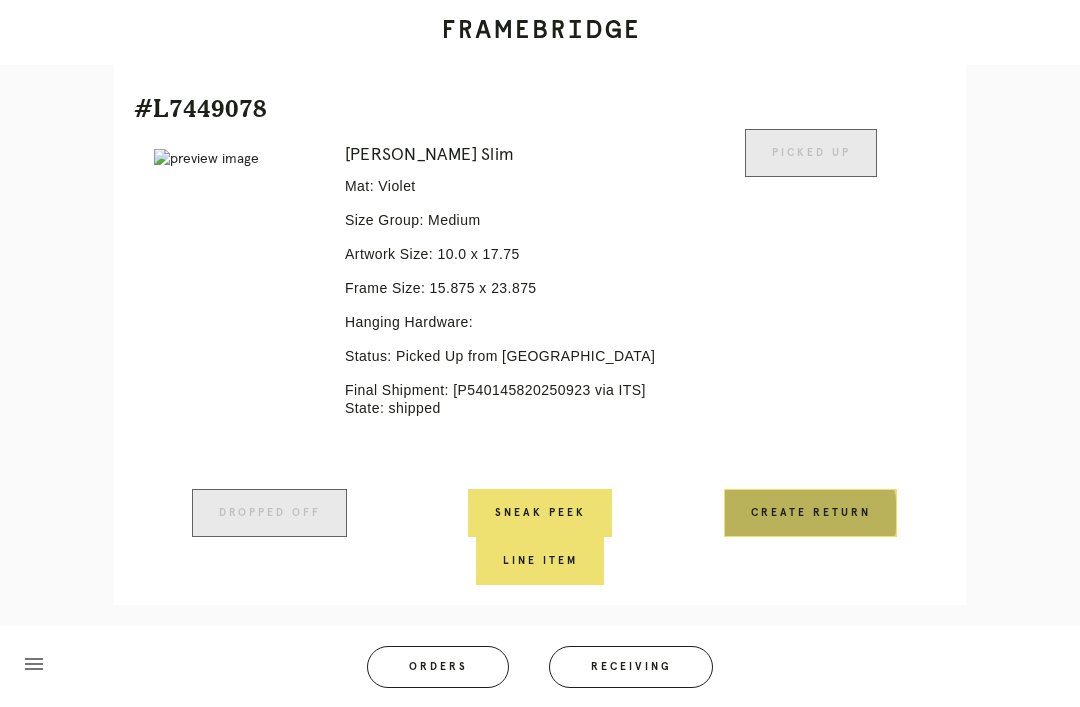 click on "Create Return" at bounding box center [810, 513] 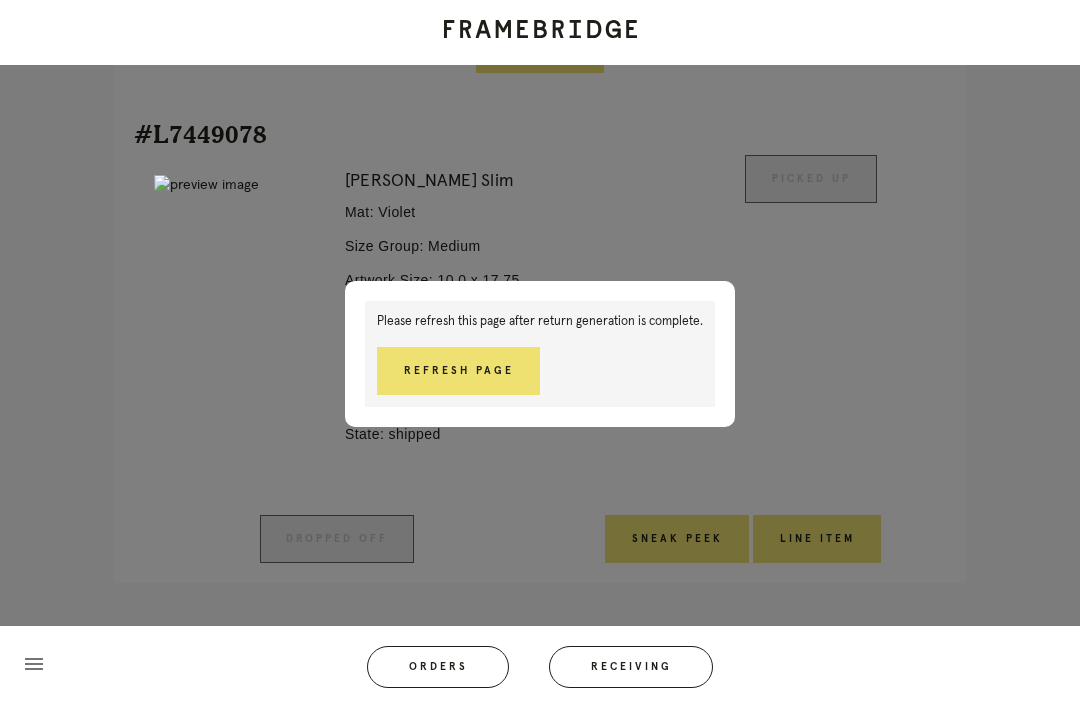 scroll, scrollTop: 5184, scrollLeft: 0, axis: vertical 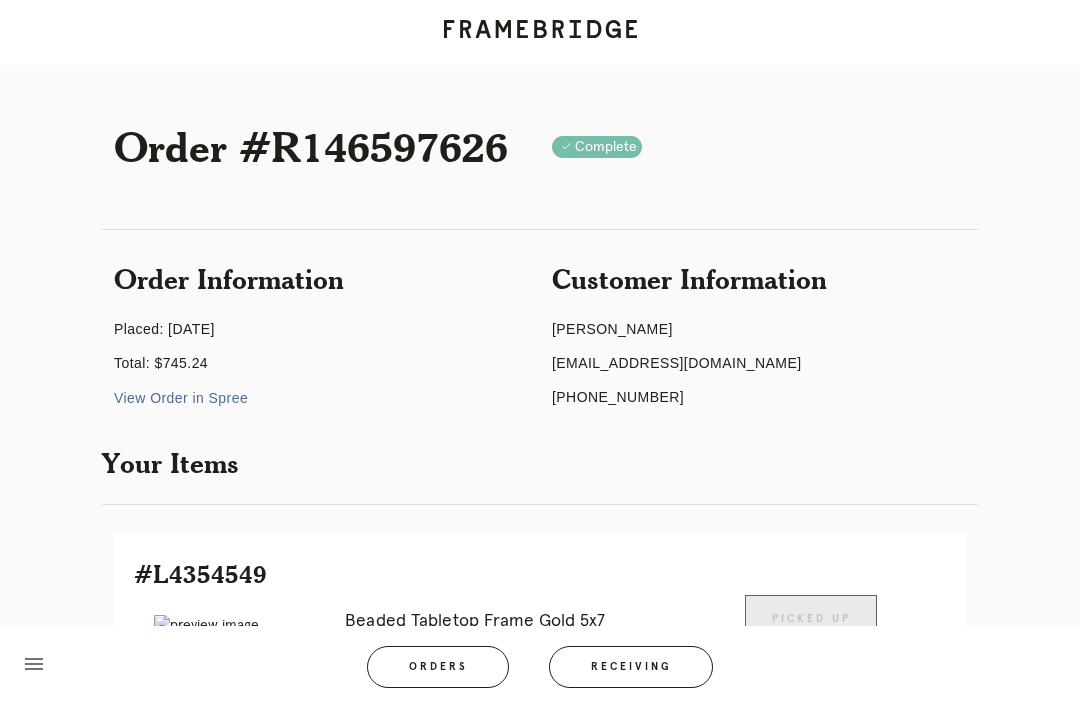 click on "View Order in Spree" at bounding box center (181, 398) 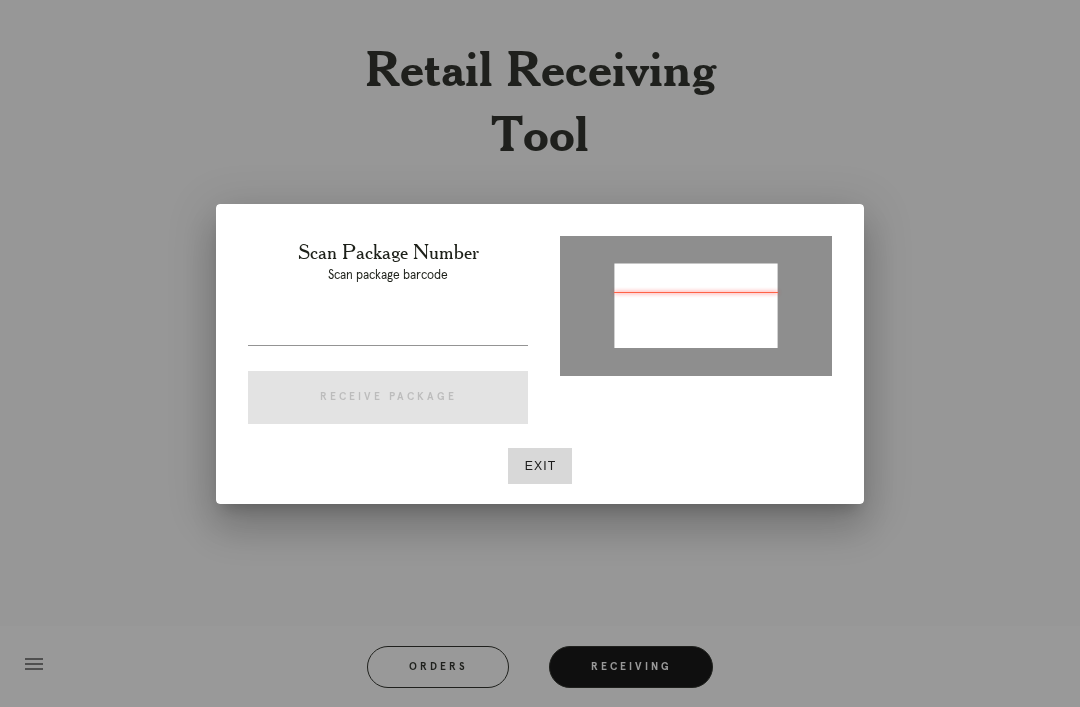 type on "P540145820250923" 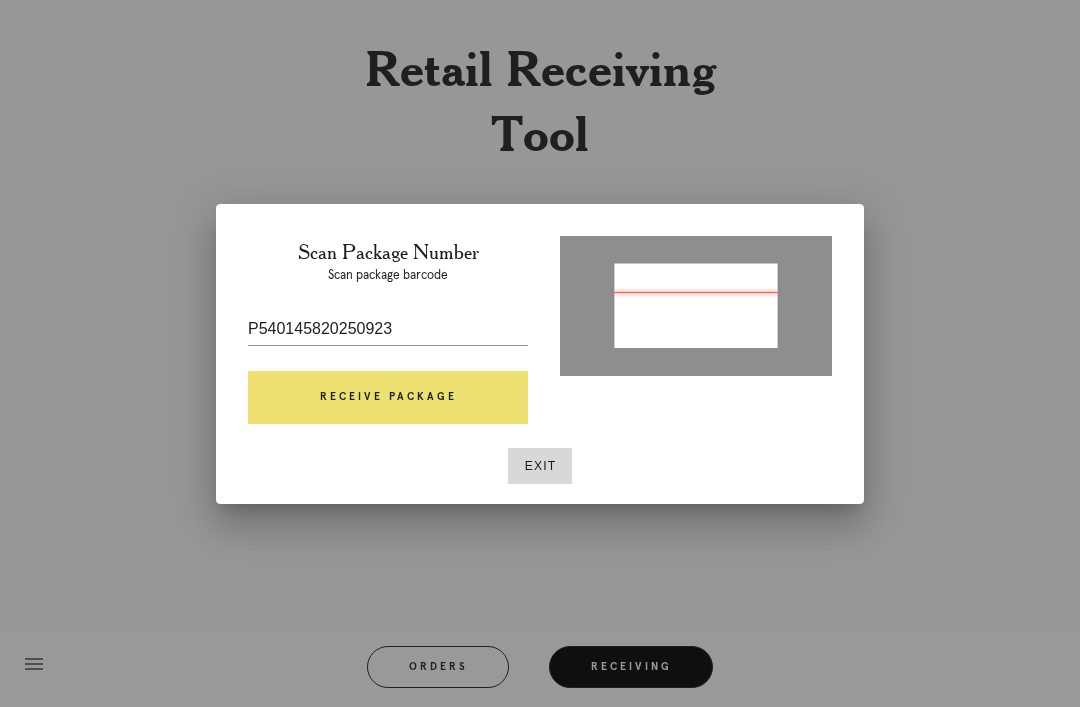 click on "Receive Package" at bounding box center [388, 398] 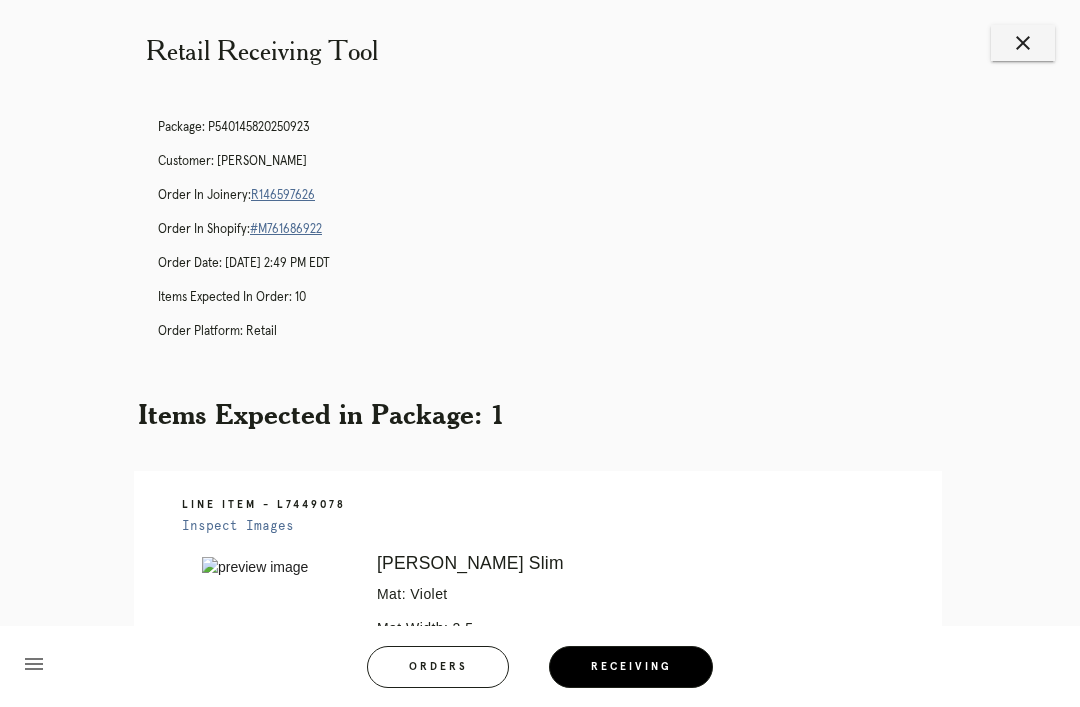 scroll, scrollTop: 13, scrollLeft: 0, axis: vertical 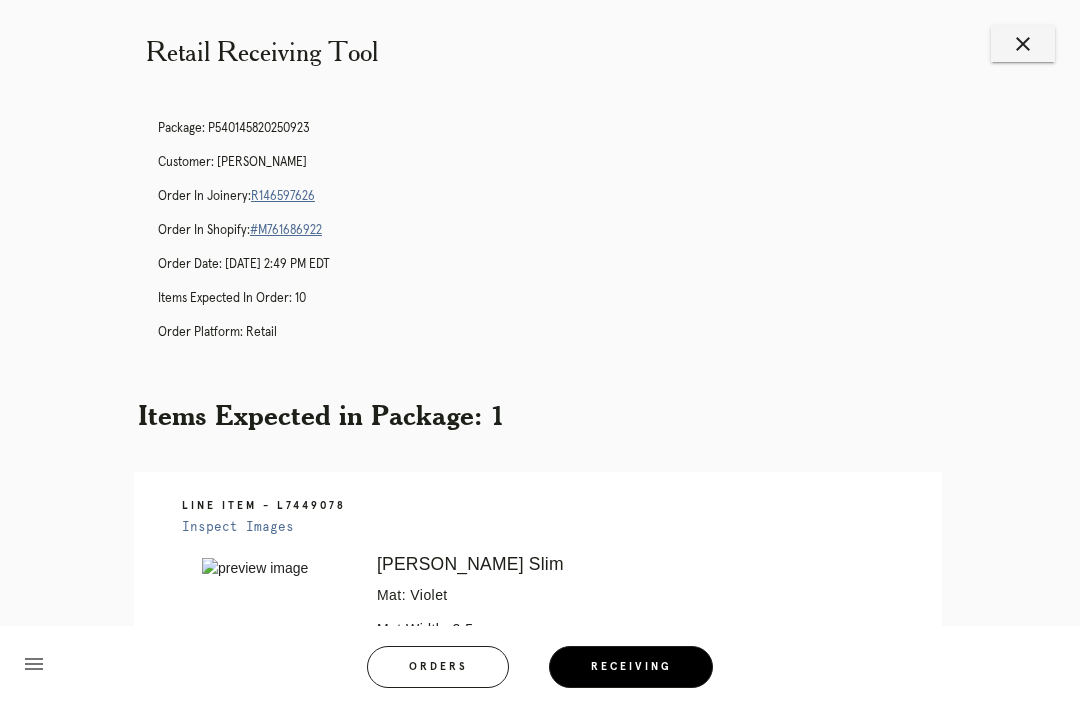 click on "R146597626" at bounding box center (283, 196) 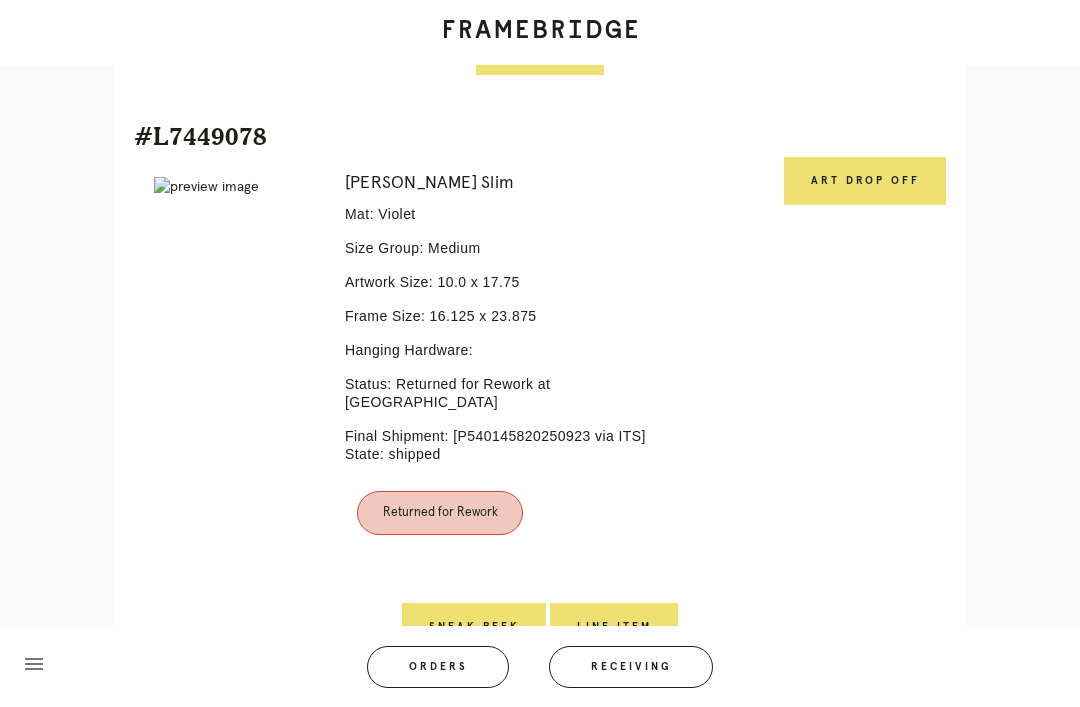 scroll, scrollTop: 5099, scrollLeft: 0, axis: vertical 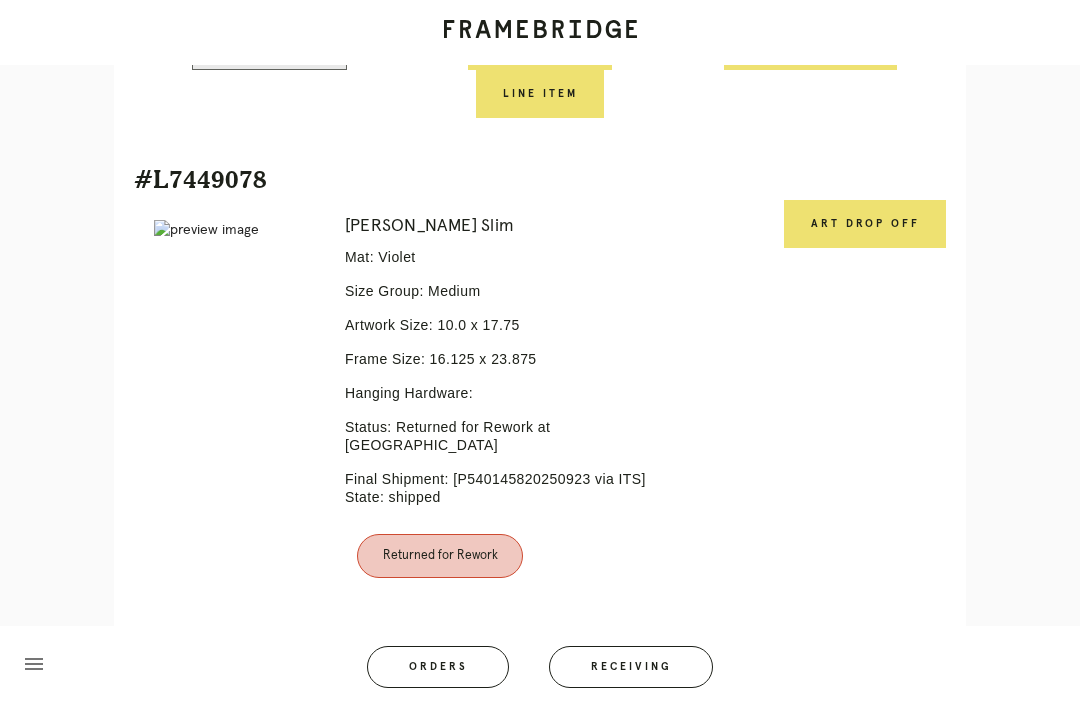 click on "Art drop off" at bounding box center (865, 224) 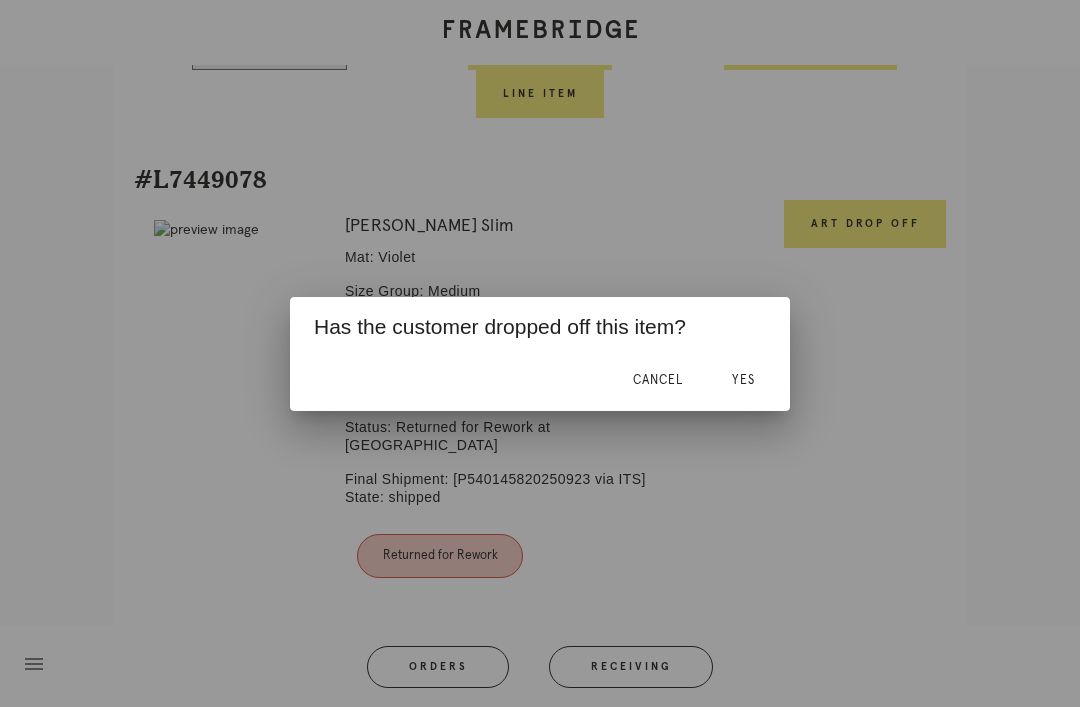 click at bounding box center (540, 353) 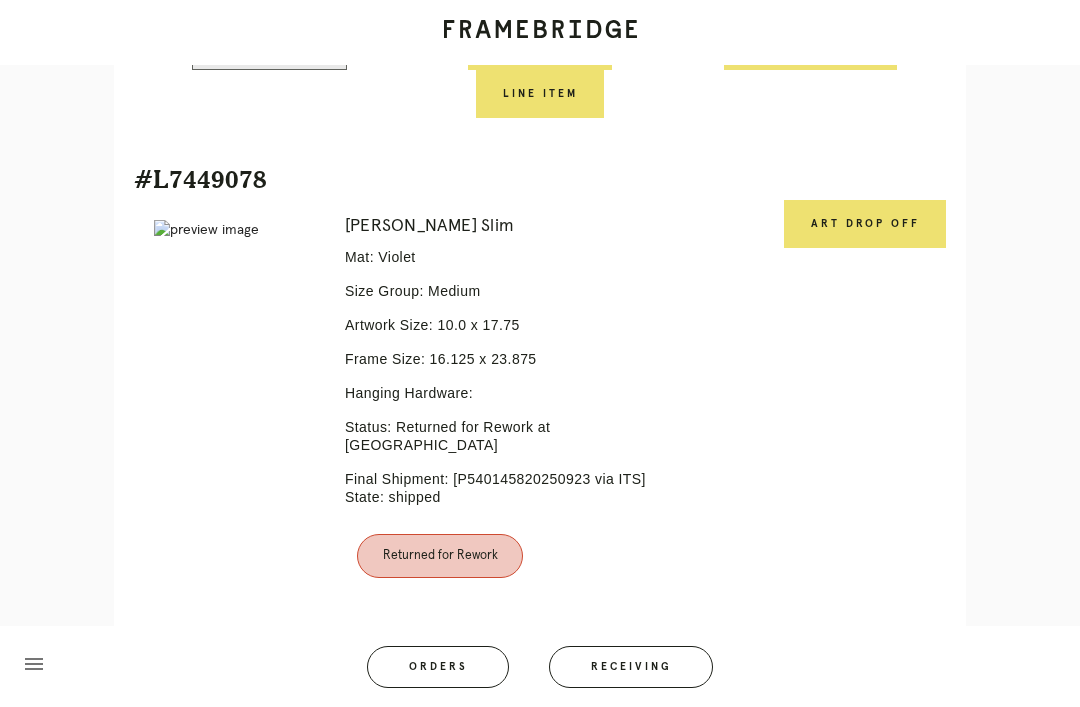 click at bounding box center [729, 423] 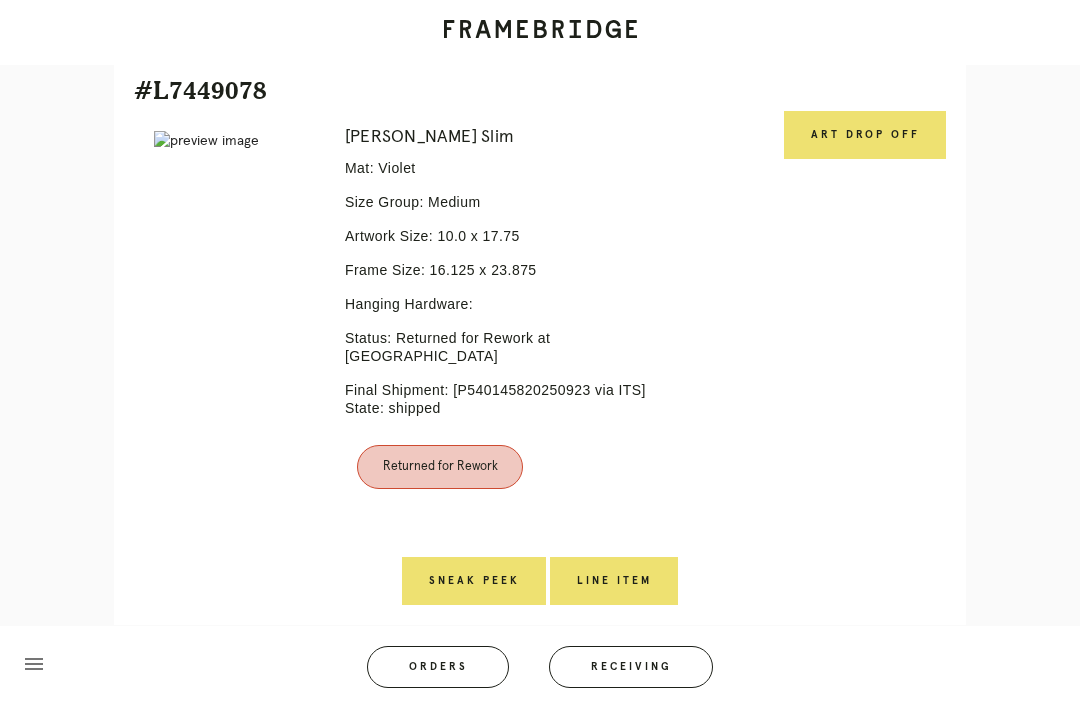 click on "Art drop off" at bounding box center [865, 135] 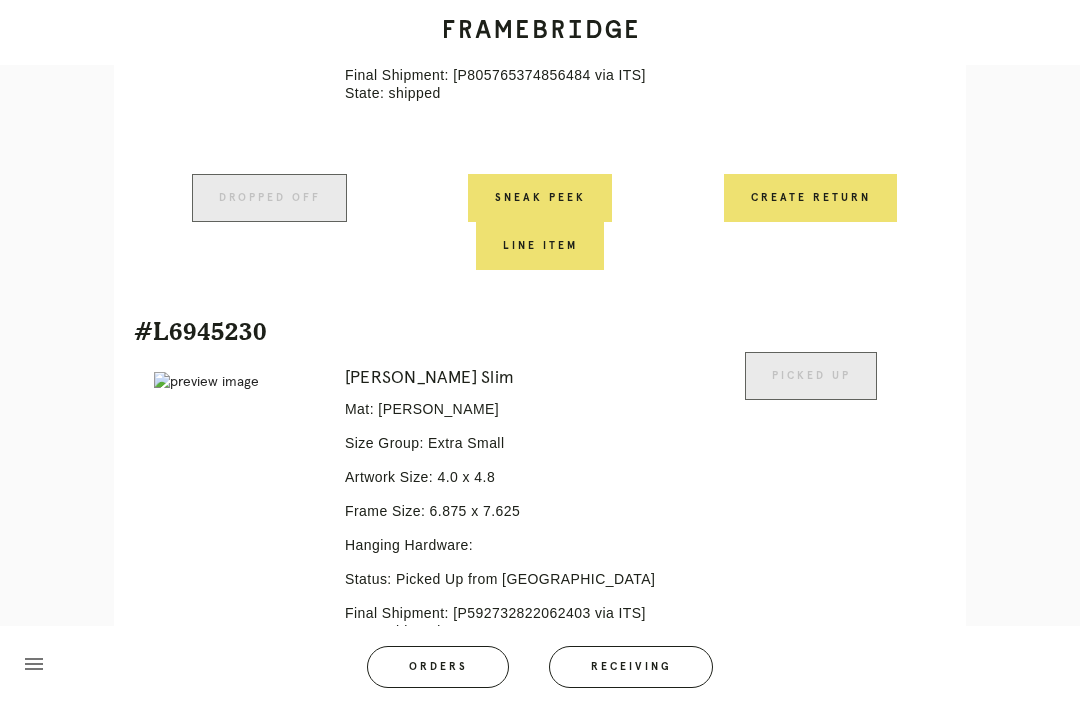 scroll, scrollTop: 1004, scrollLeft: 0, axis: vertical 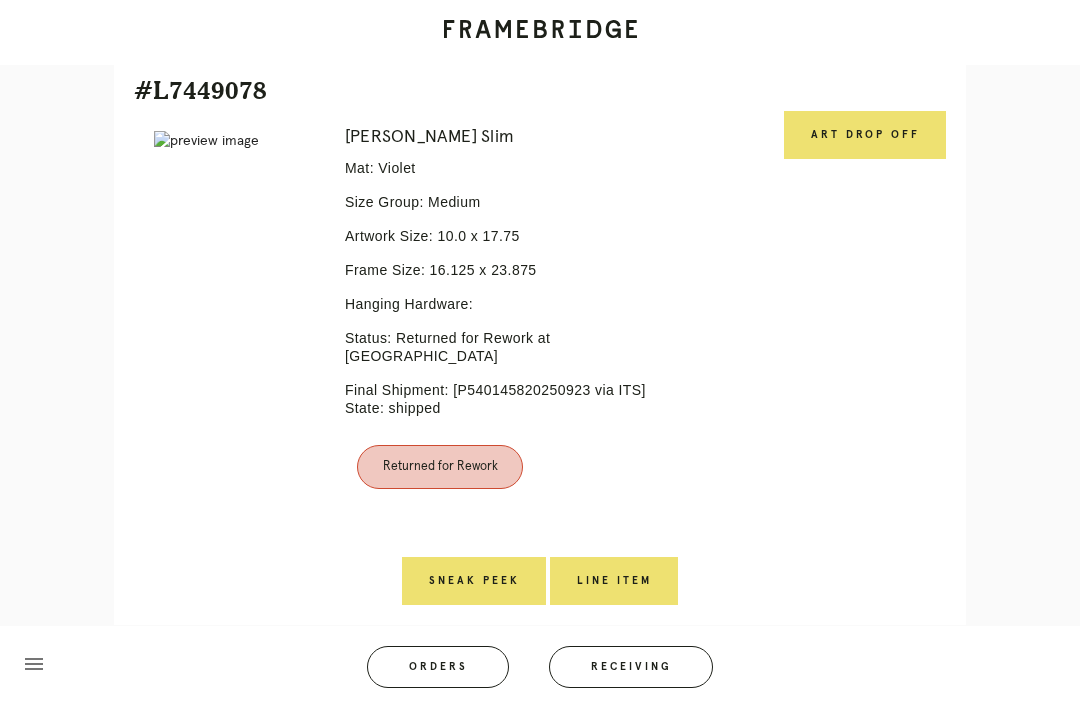 click on "Art drop off" at bounding box center (865, 135) 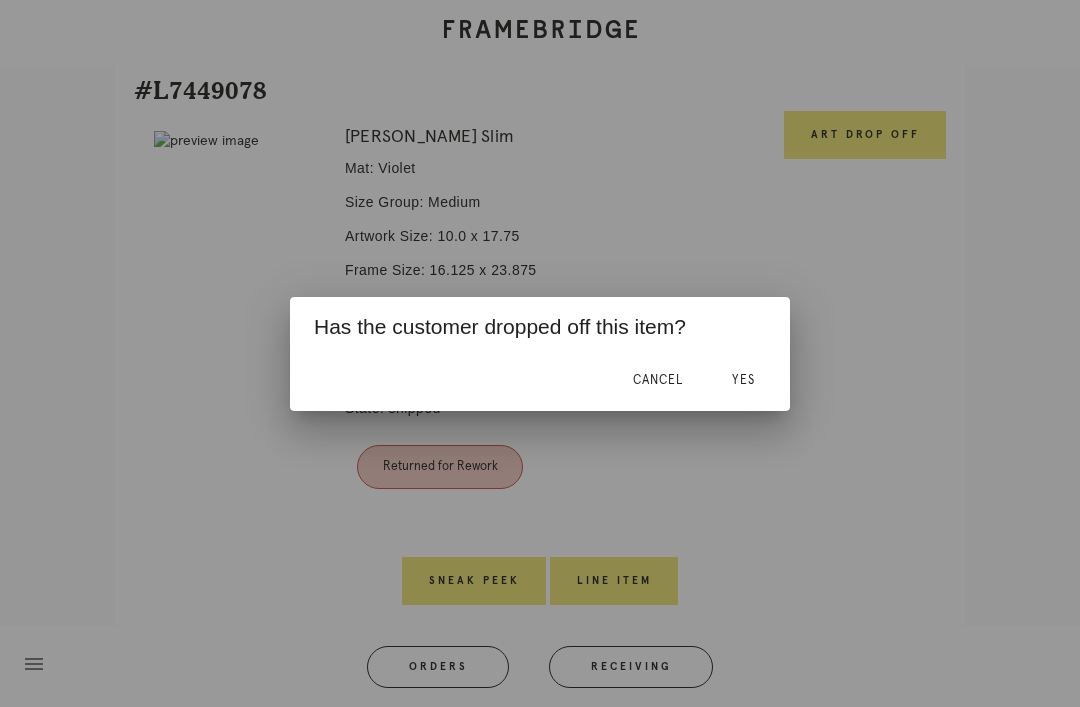 click on "Yes" at bounding box center (743, 380) 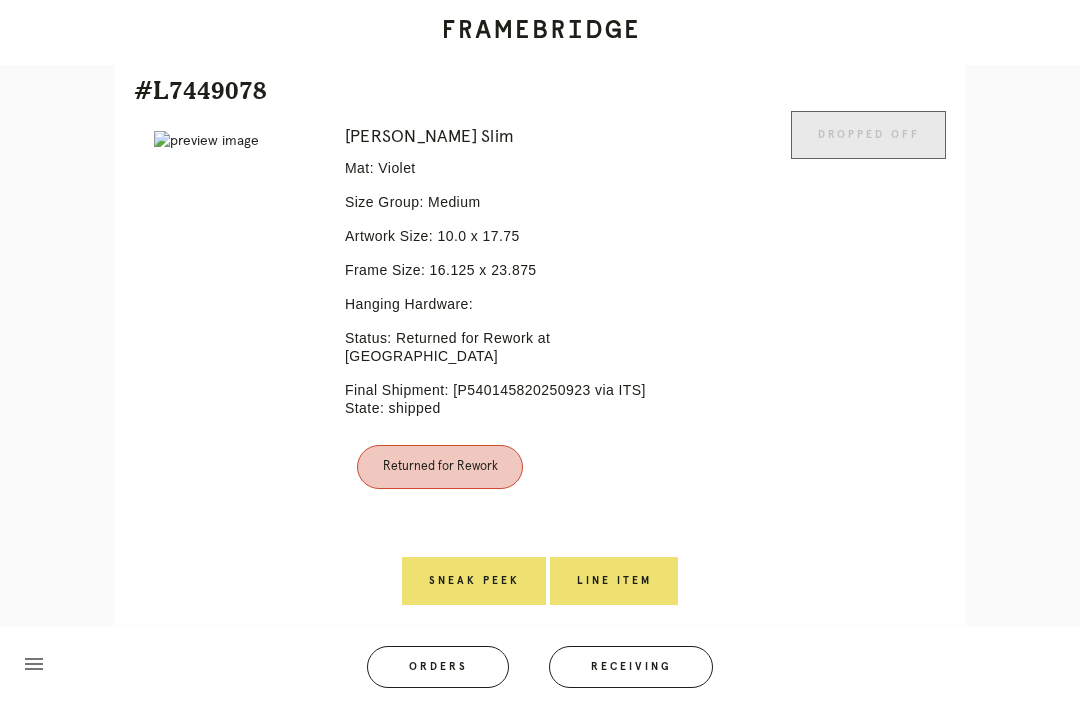 click on "Line Item" at bounding box center [614, 581] 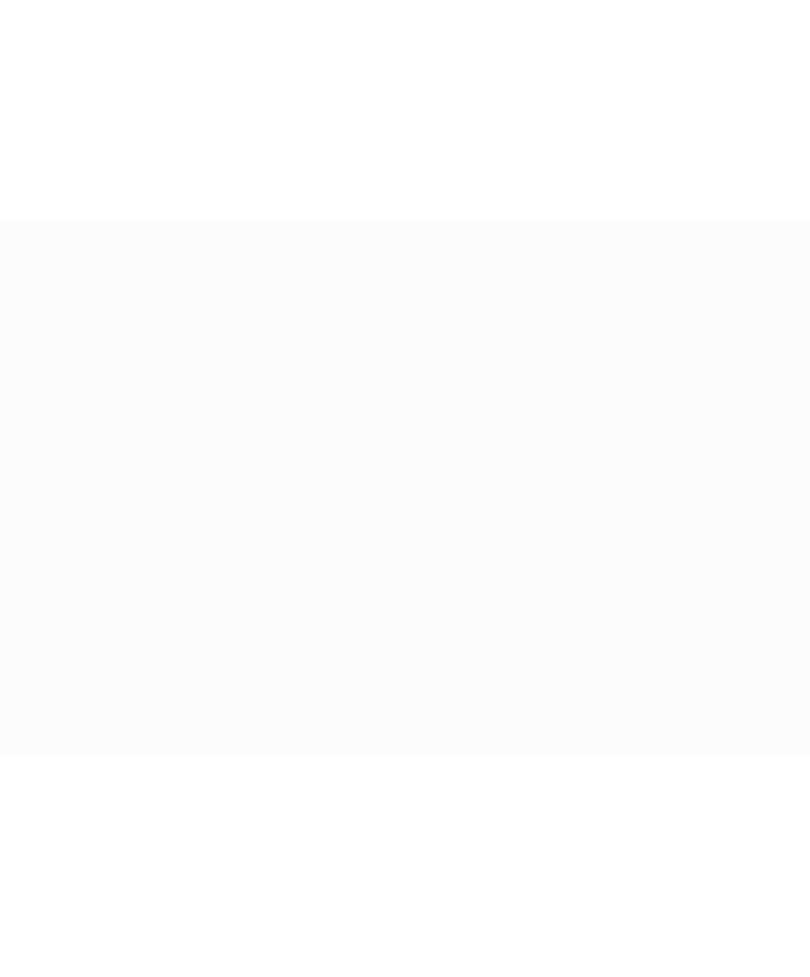 scroll, scrollTop: 0, scrollLeft: 0, axis: both 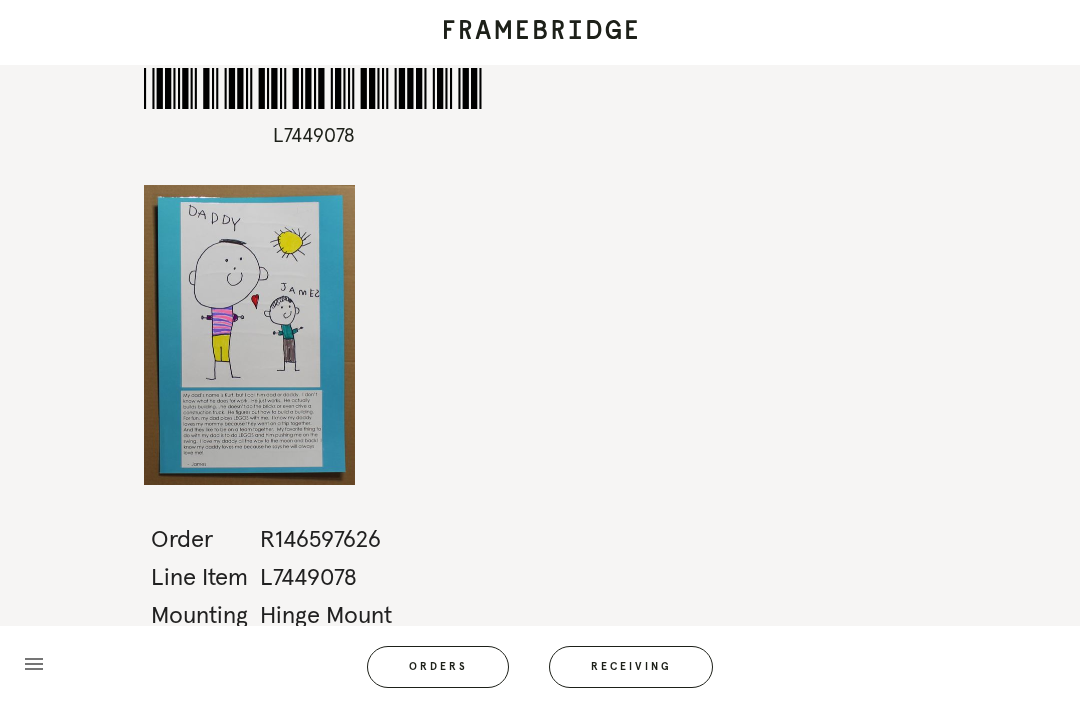 click on "Receiving" at bounding box center [631, 667] 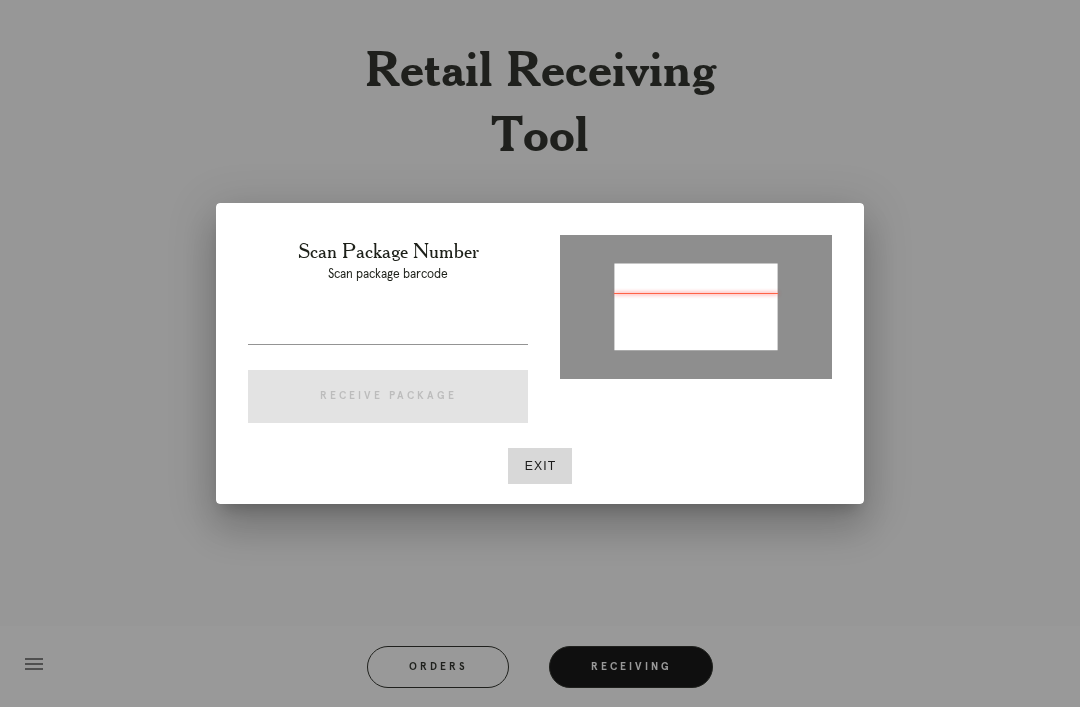 type on "P517698913991237" 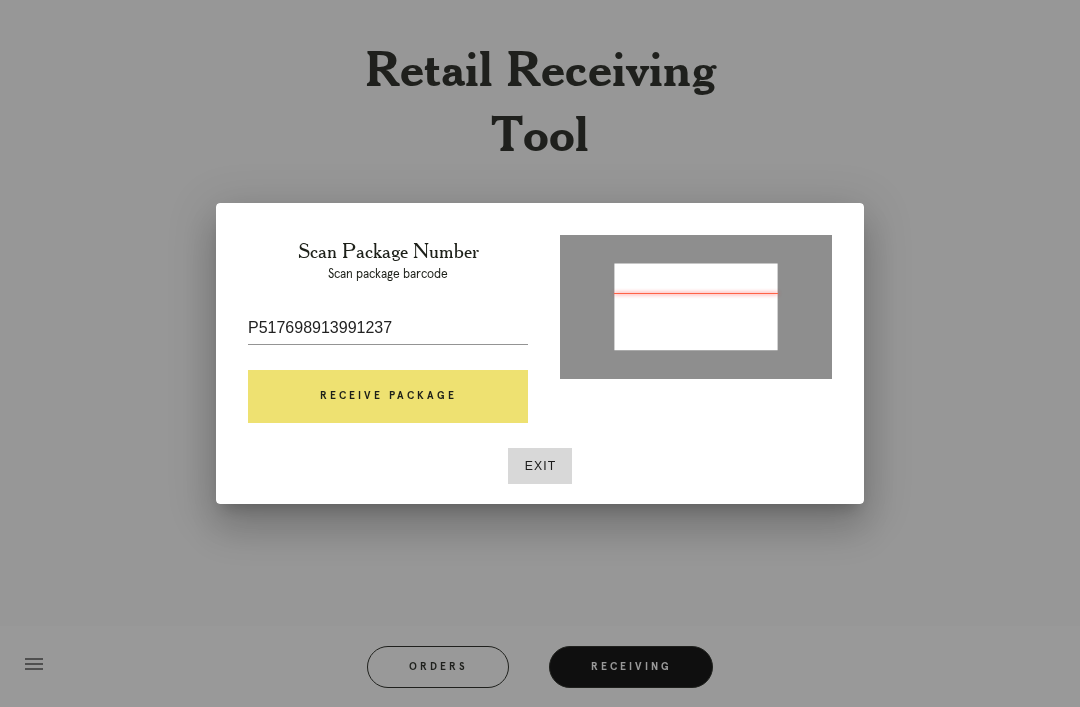 click on "Receive Package" at bounding box center [388, 397] 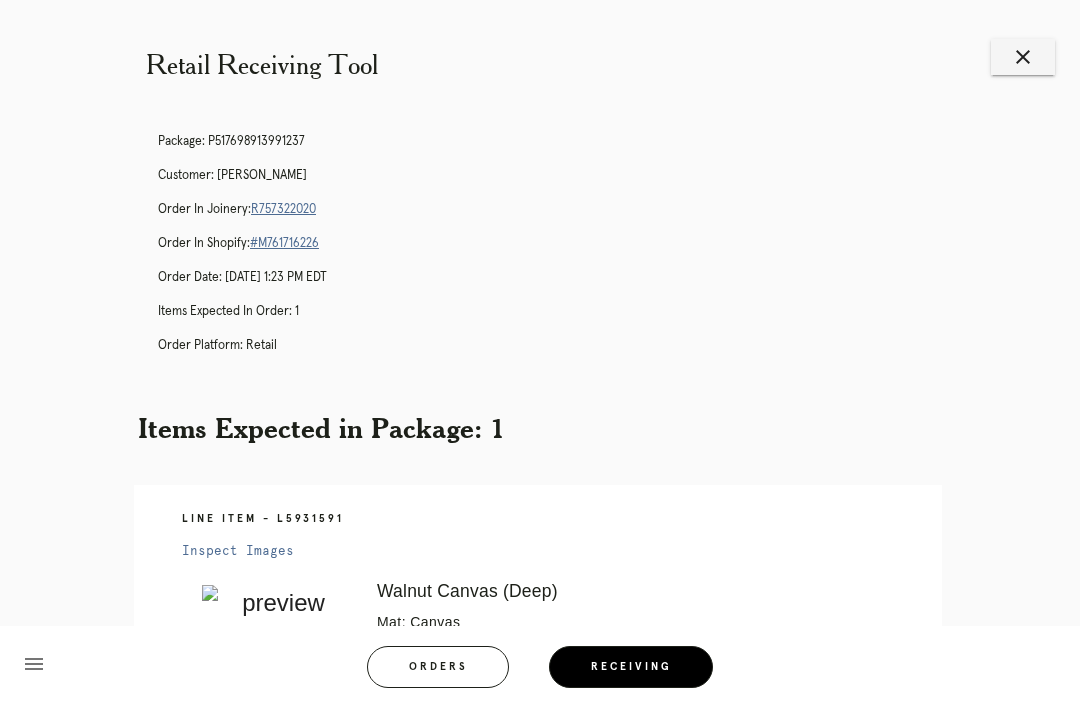 click on "R757322020" at bounding box center (283, 209) 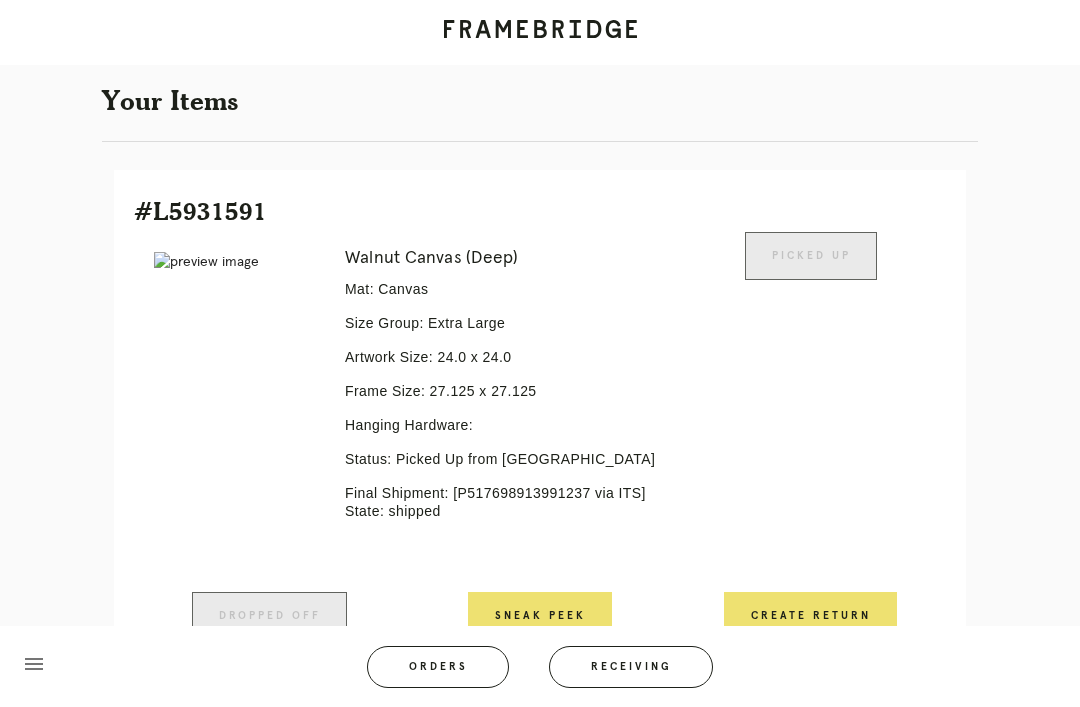 scroll, scrollTop: 428, scrollLeft: 0, axis: vertical 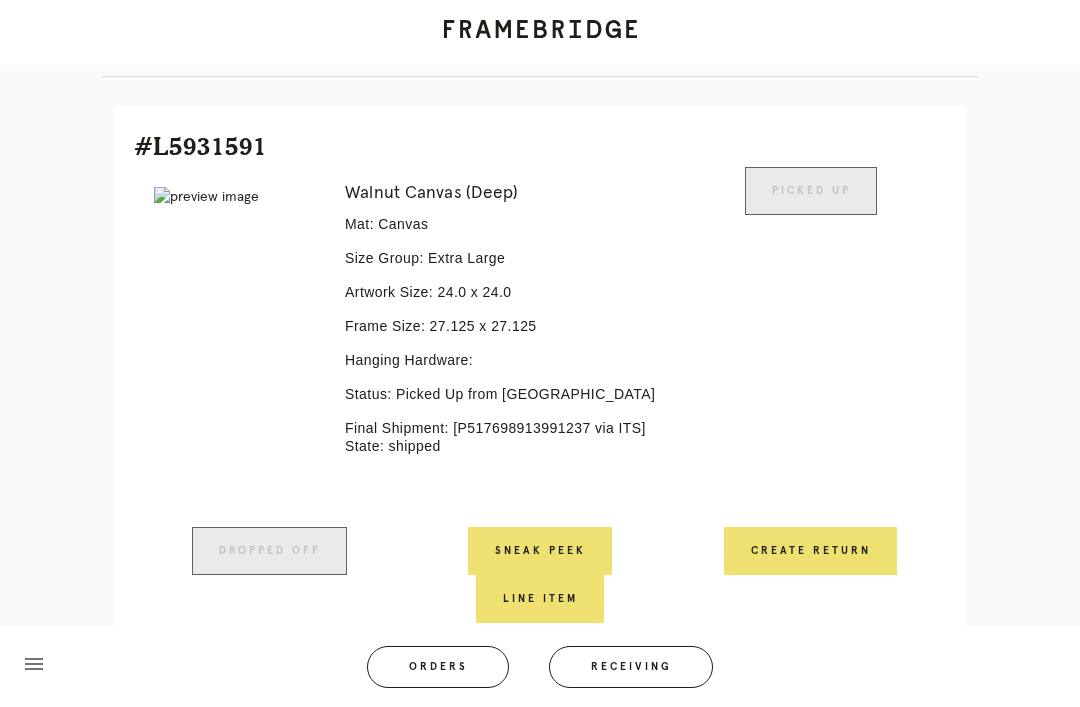click on "Order #R757322020
Check
.a {
fill: #1d2019;
}
complete
Order Information
Placed: [DATE]
Total: $301.32
View Order in Spree
Customer Information
[PERSON_NAME]
[EMAIL_ADDRESS][DOMAIN_NAME]
[PHONE_NUMBER]
Your Items     #L5931591
Error retreiving frame spec #9520279
Walnut Canvas (Deep)
Mat: Canvas
Size Group: Extra Large
Artwork Size:
24.0
x
24.0
Frame Size:
27.125
x
27.125
Hanging Hardware:
Status:
Picked Up from [GEOGRAPHIC_DATA]
Final Shipment:
[P517698913991237 via ITS] State: shipped
Picked Up
Dropped off
Sneak Peek
Line Item
menu" at bounding box center [540, 147] 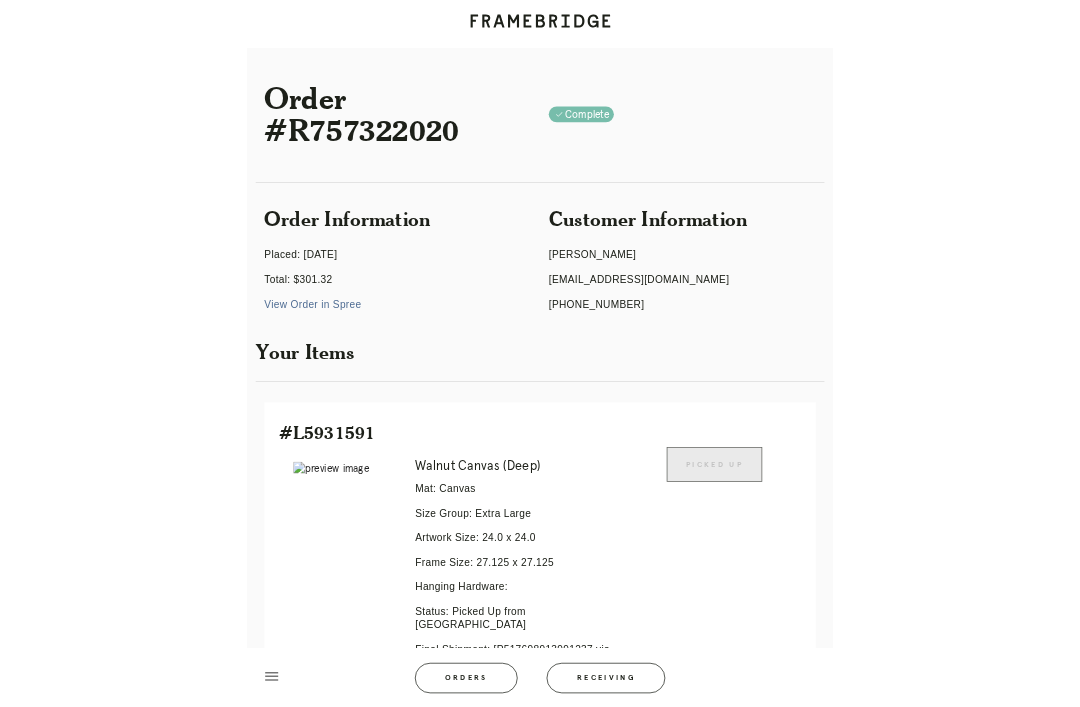 scroll, scrollTop: 428, scrollLeft: 0, axis: vertical 